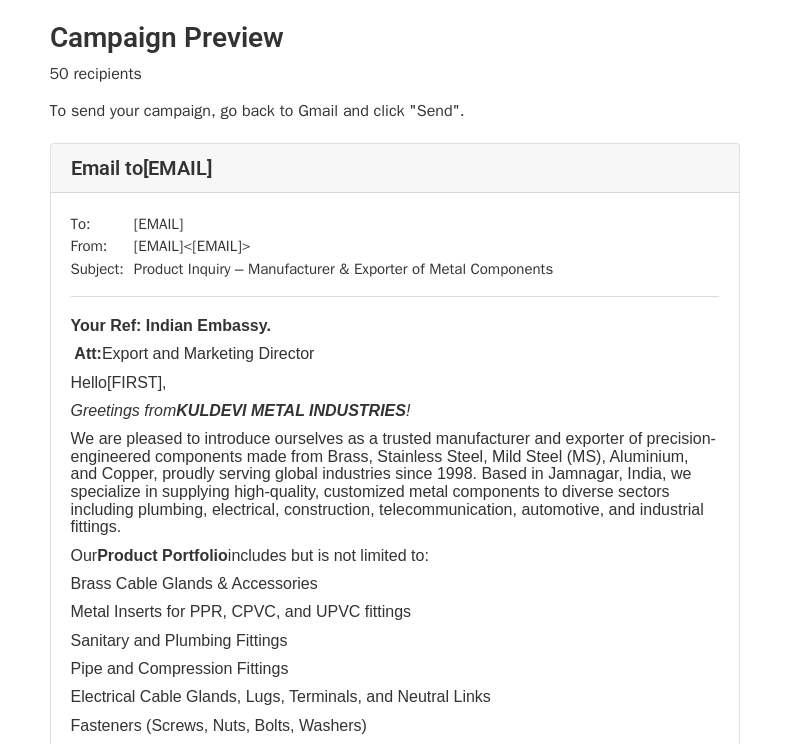scroll, scrollTop: 0, scrollLeft: 0, axis: both 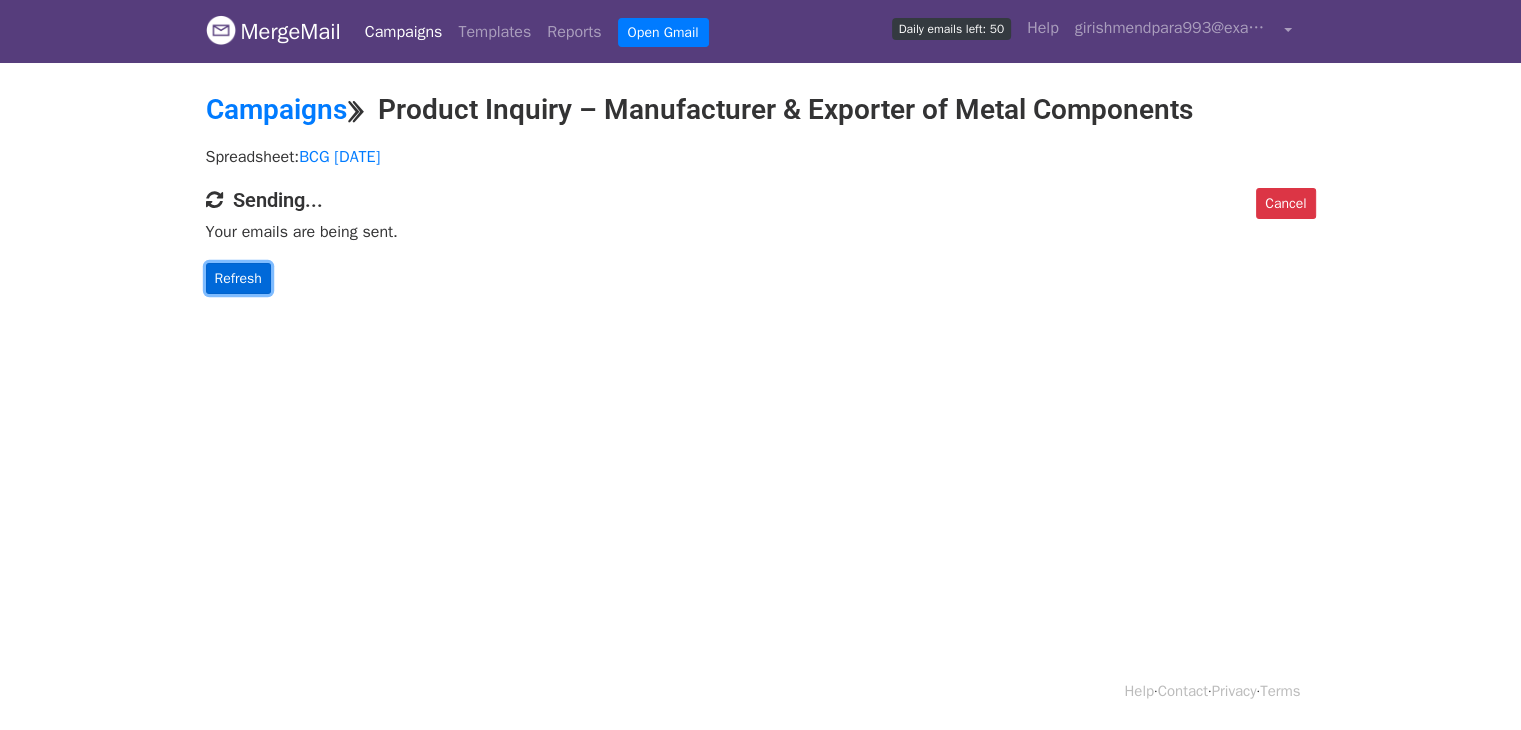 click on "Refresh" at bounding box center [238, 278] 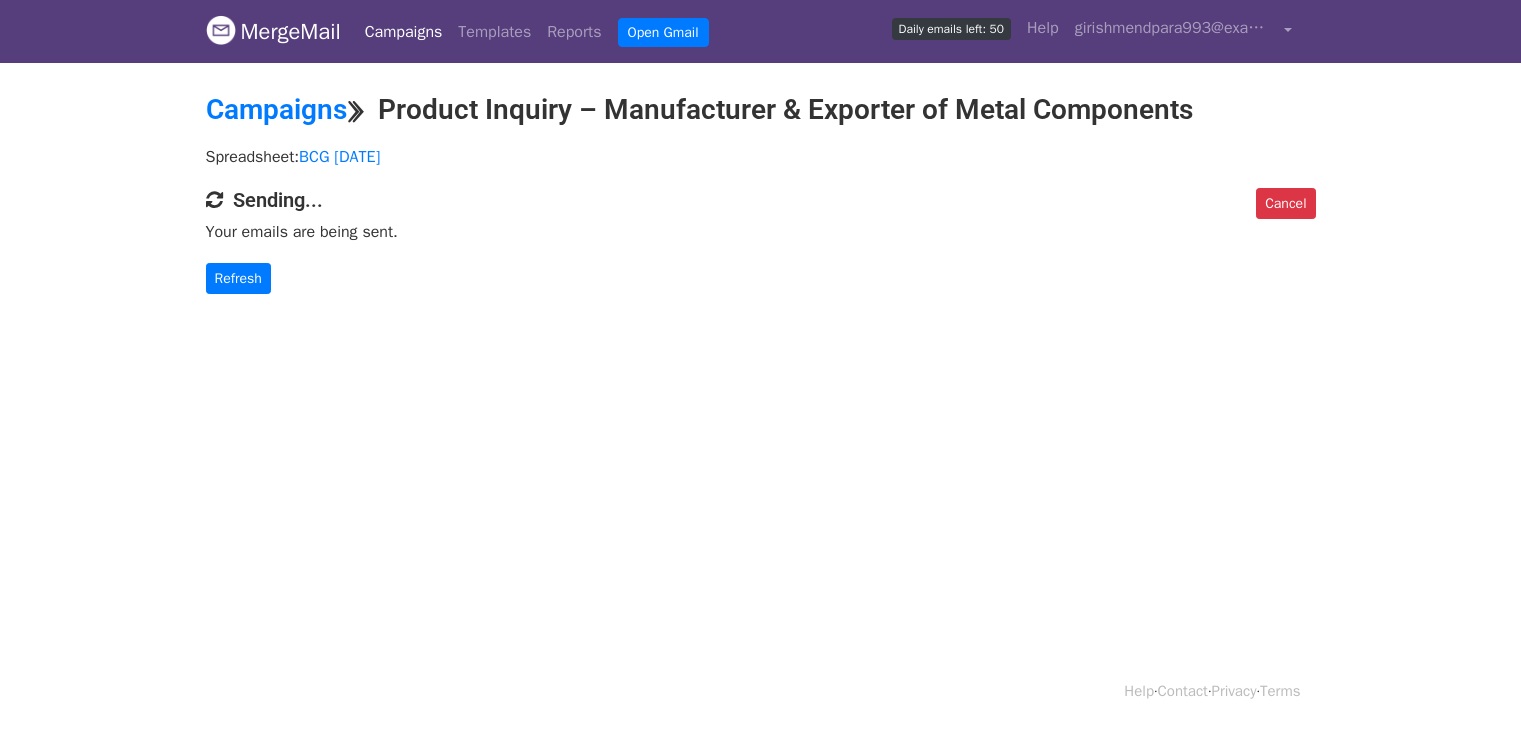 scroll, scrollTop: 0, scrollLeft: 0, axis: both 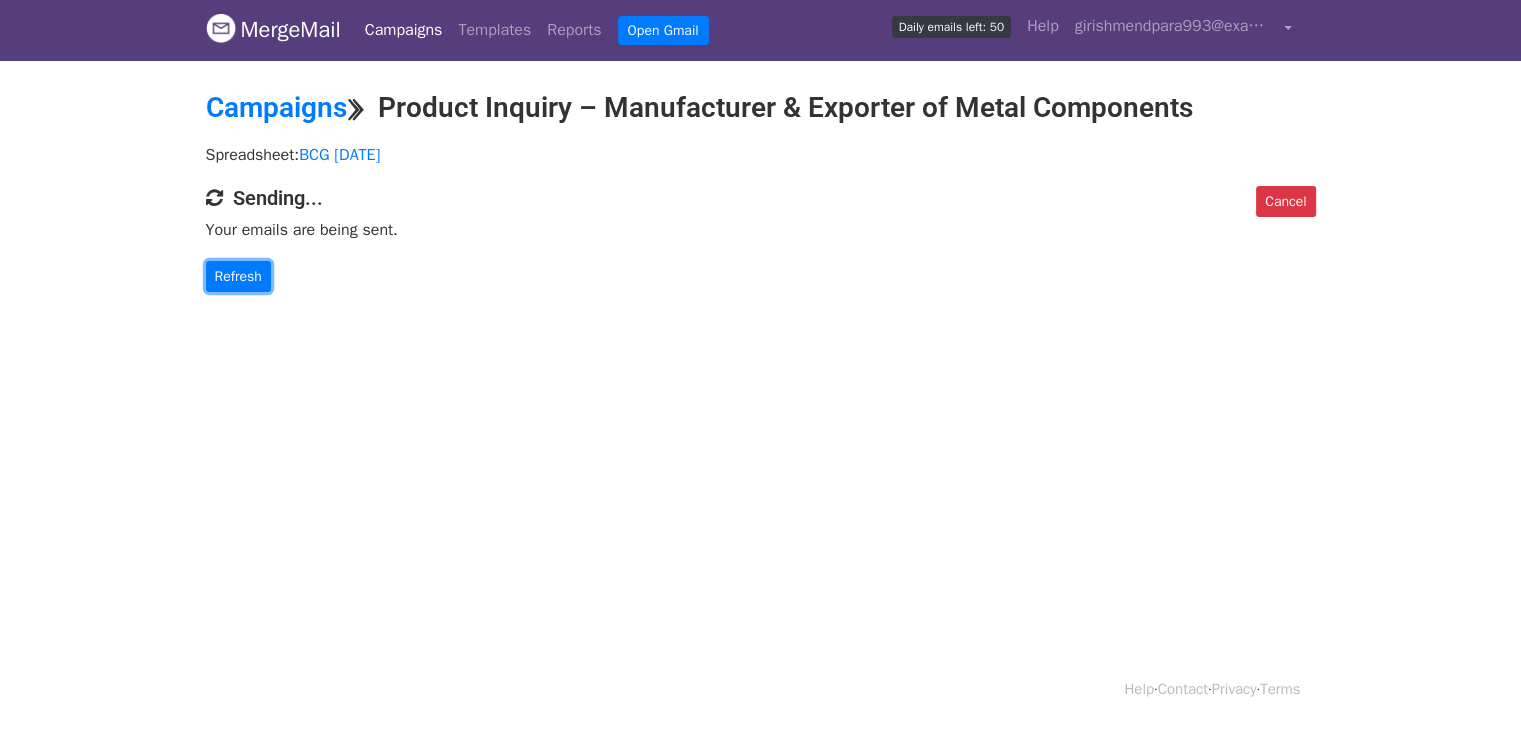 click on "Refresh" at bounding box center [238, 276] 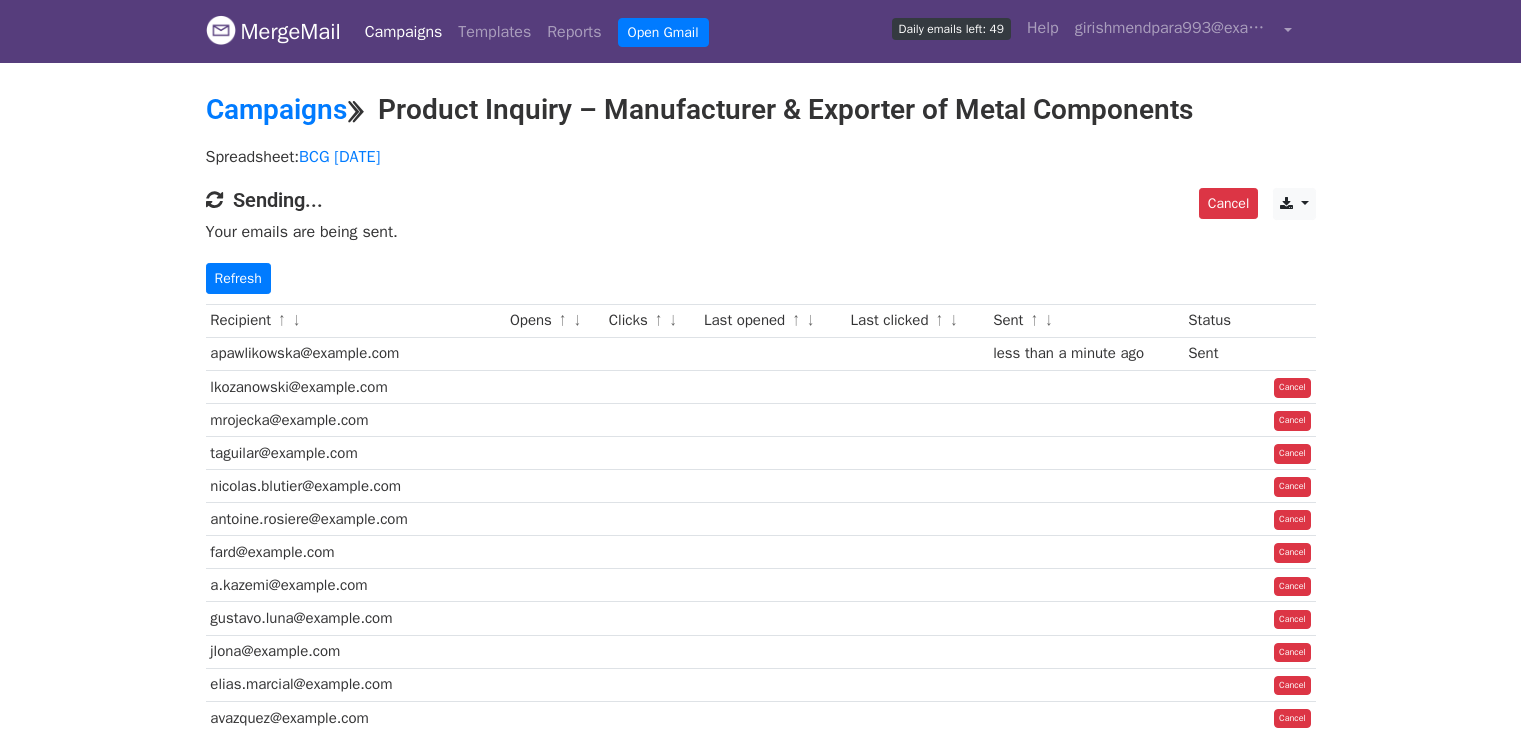 scroll, scrollTop: 0, scrollLeft: 0, axis: both 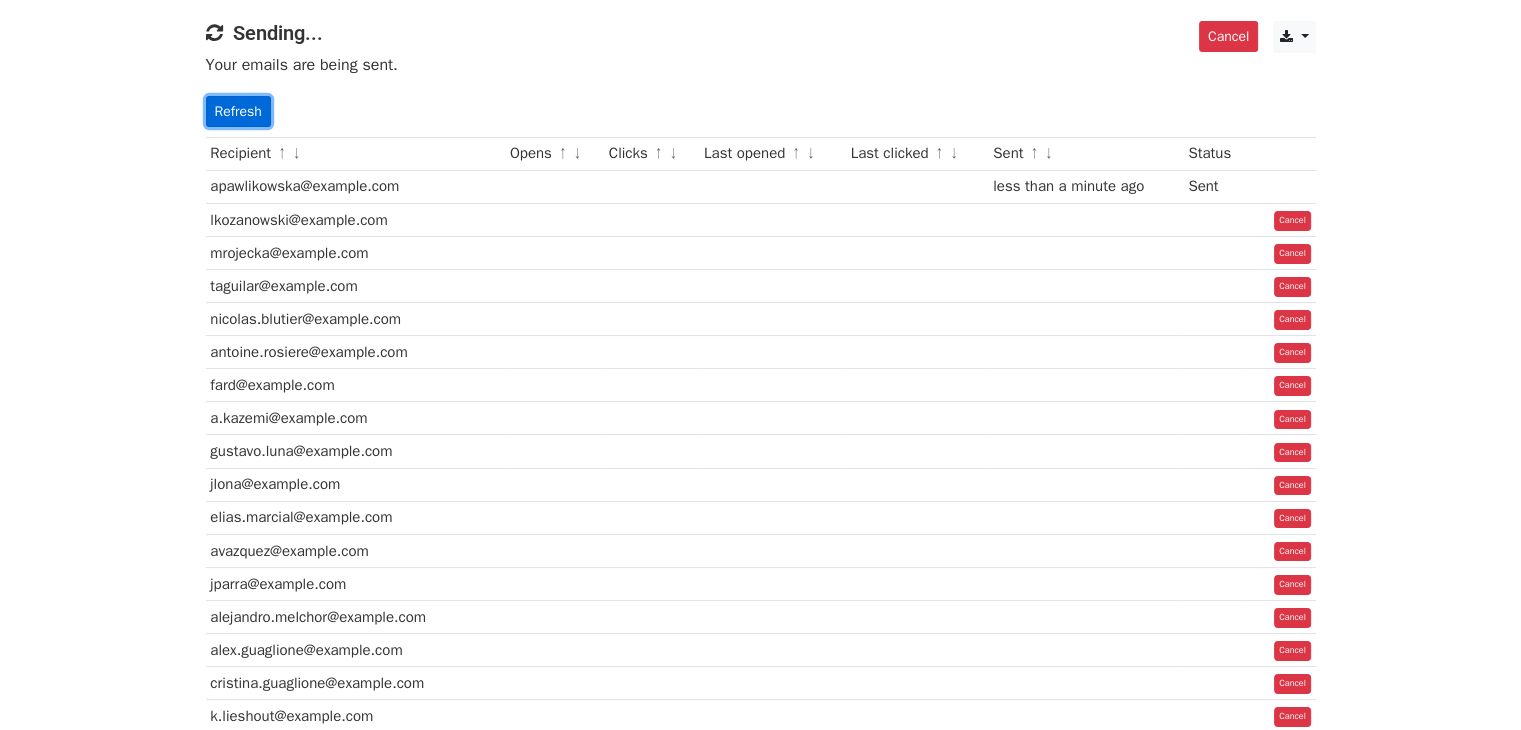 click on "Refresh" at bounding box center (238, 111) 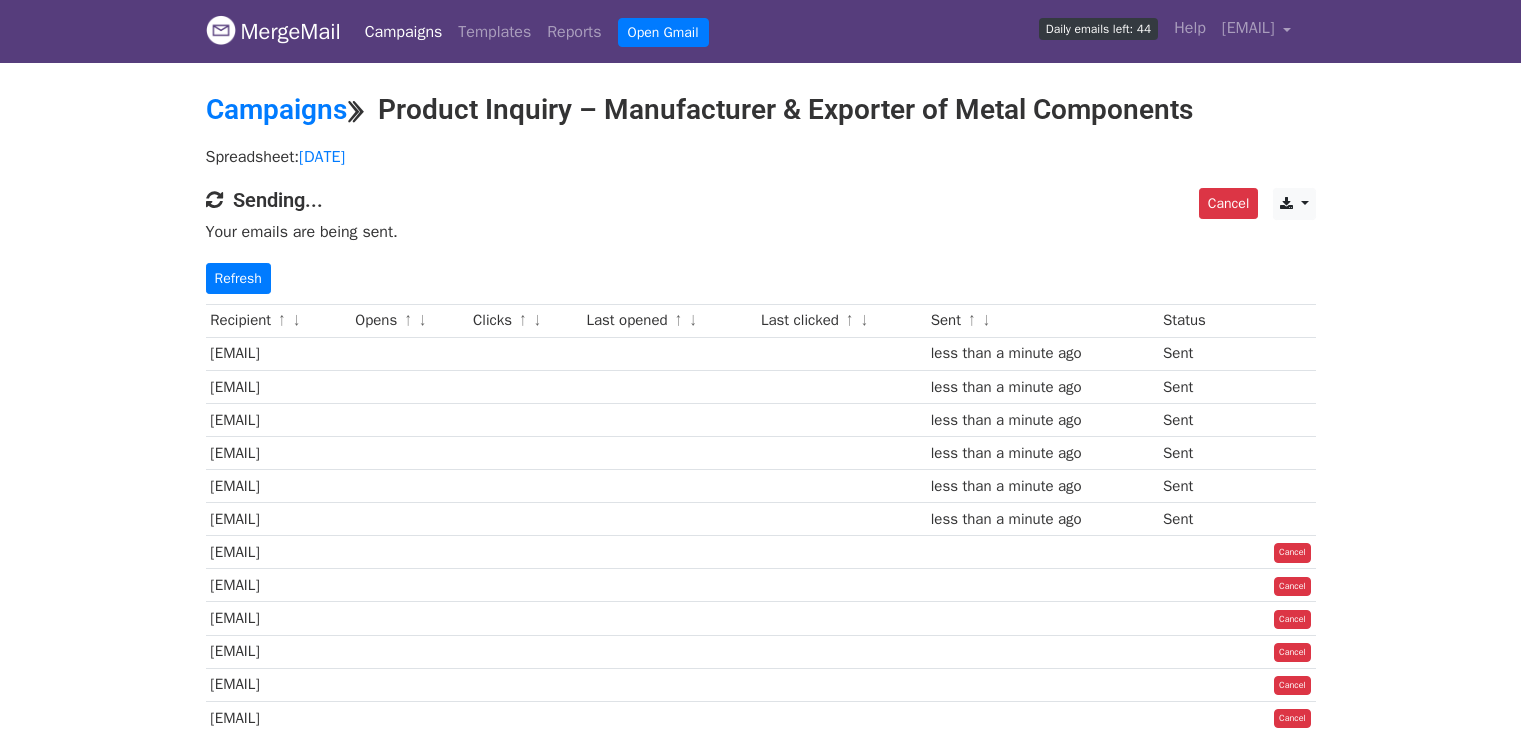 scroll, scrollTop: 0, scrollLeft: 0, axis: both 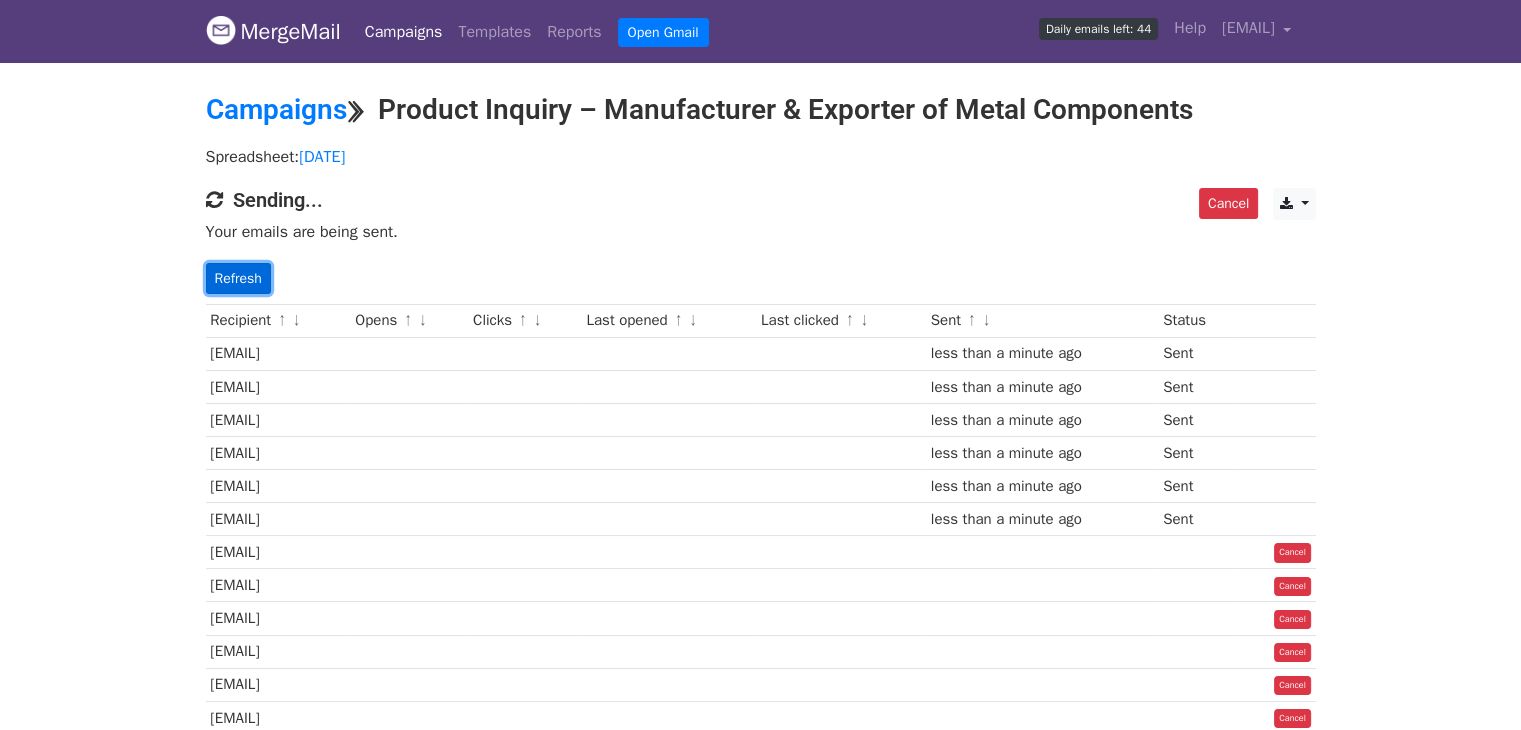 click on "Refresh" at bounding box center (238, 278) 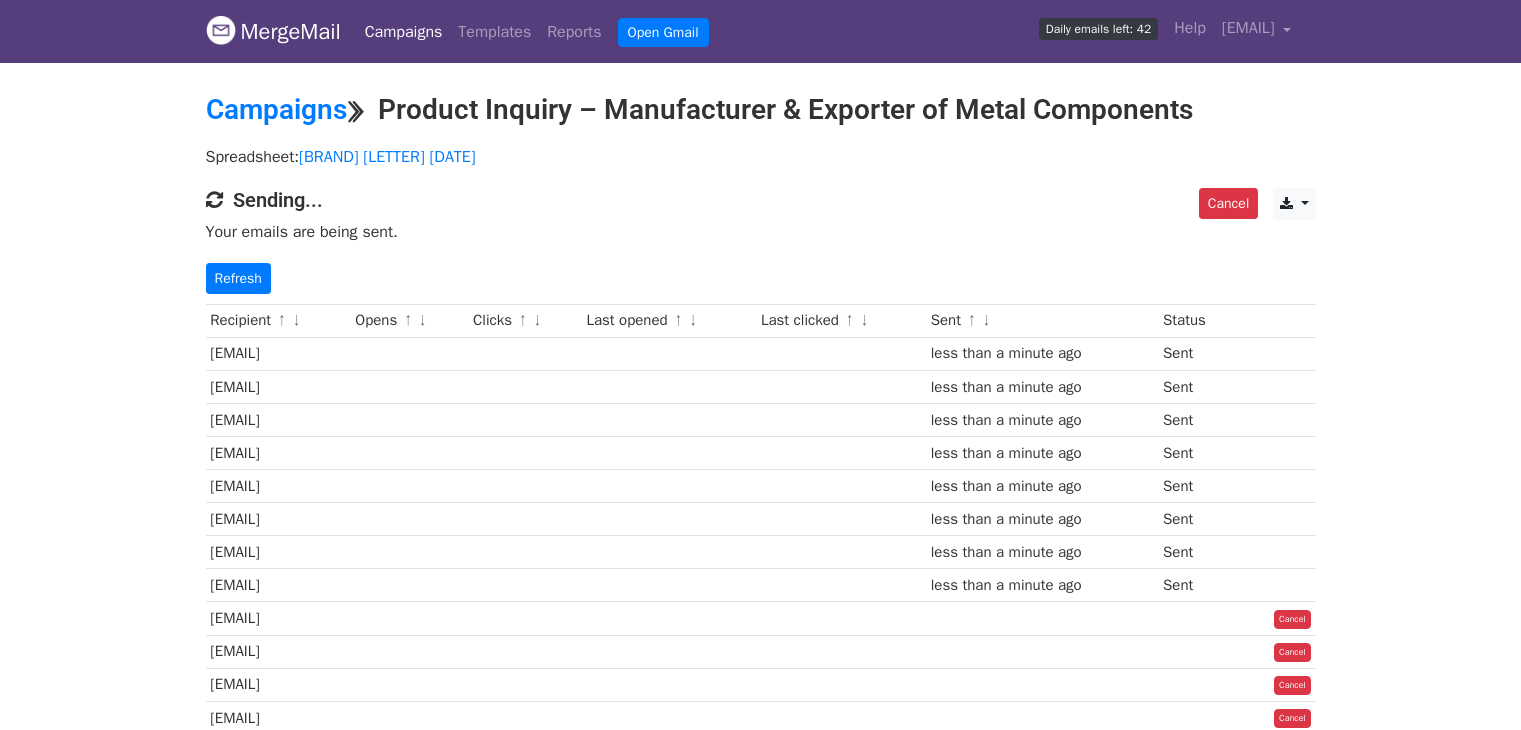 scroll, scrollTop: 0, scrollLeft: 0, axis: both 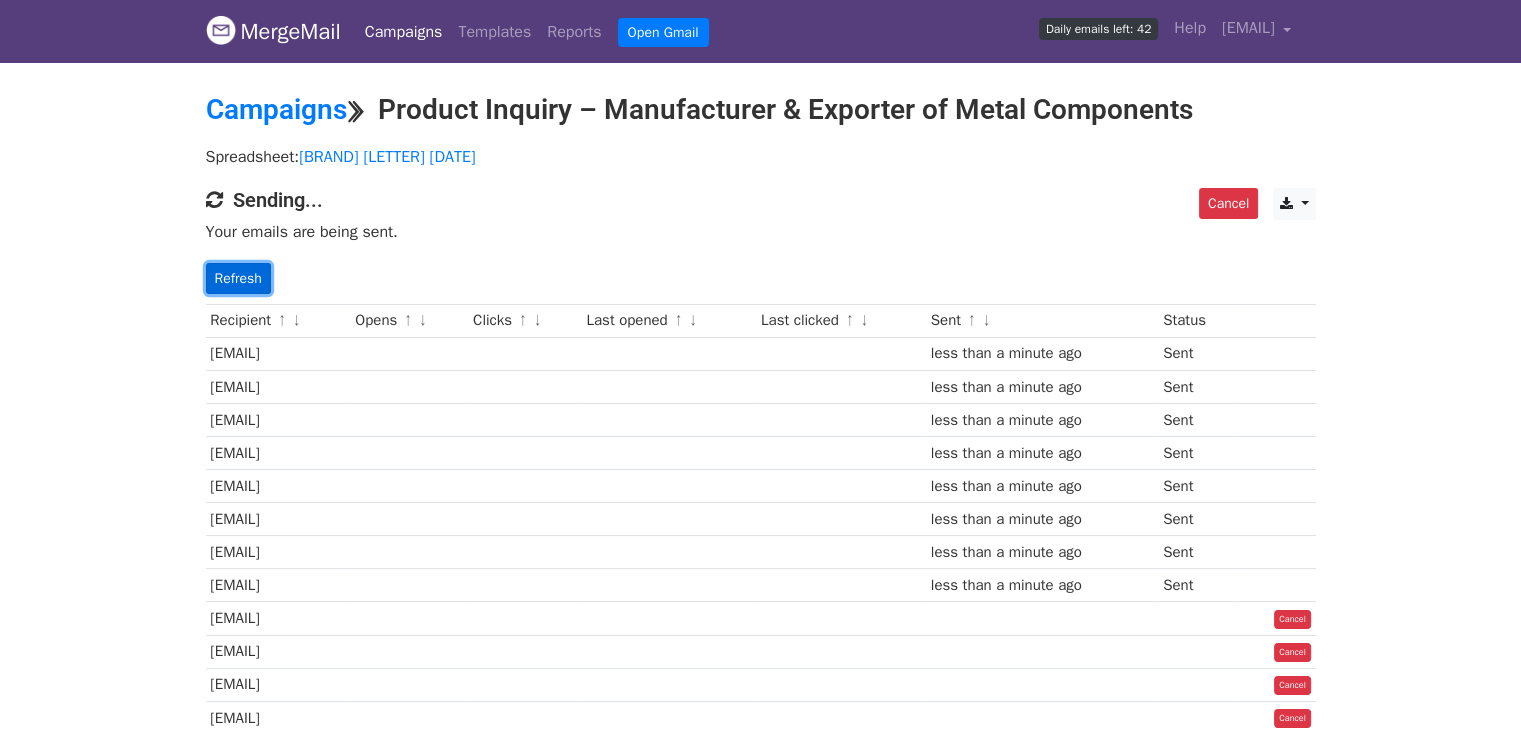click on "Refresh" at bounding box center [238, 278] 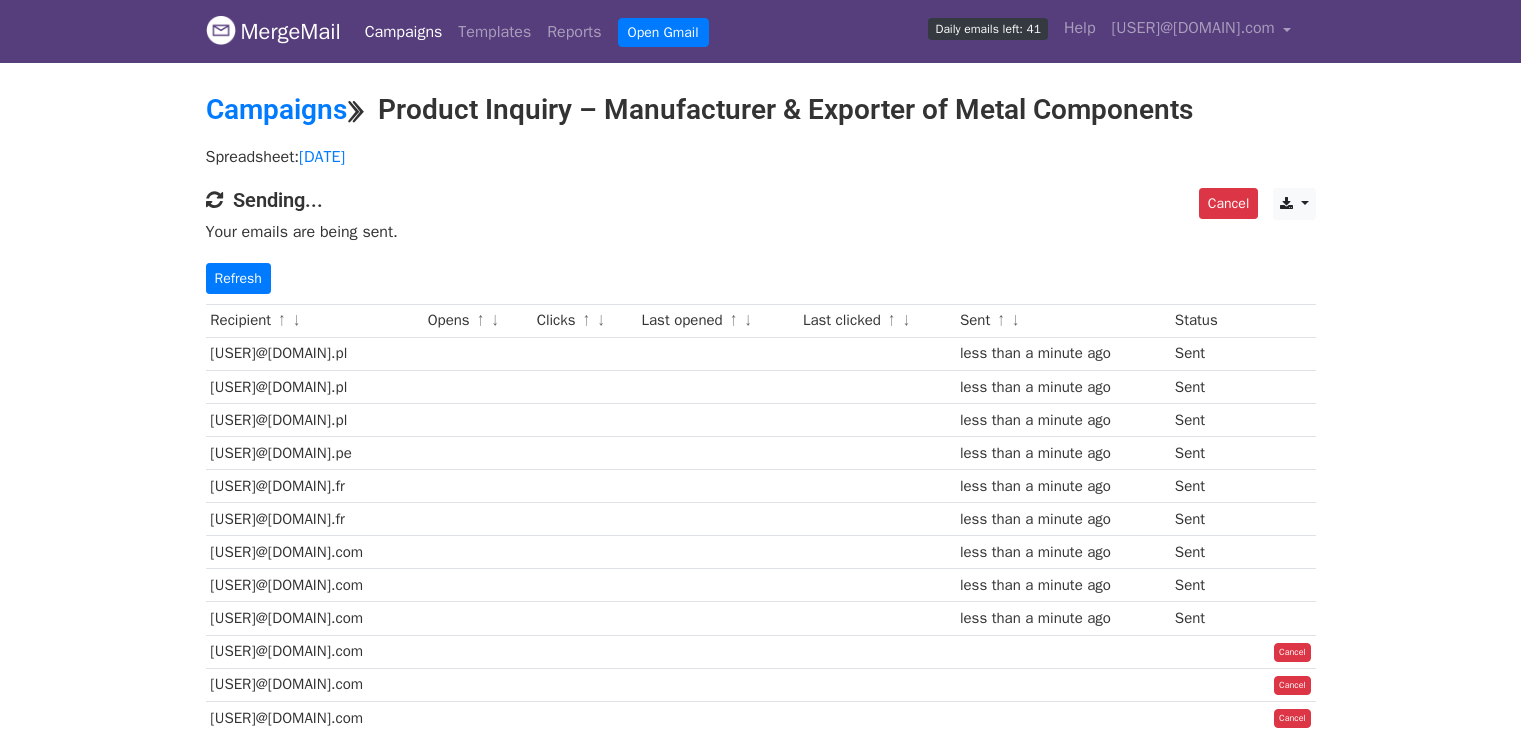 scroll, scrollTop: 0, scrollLeft: 0, axis: both 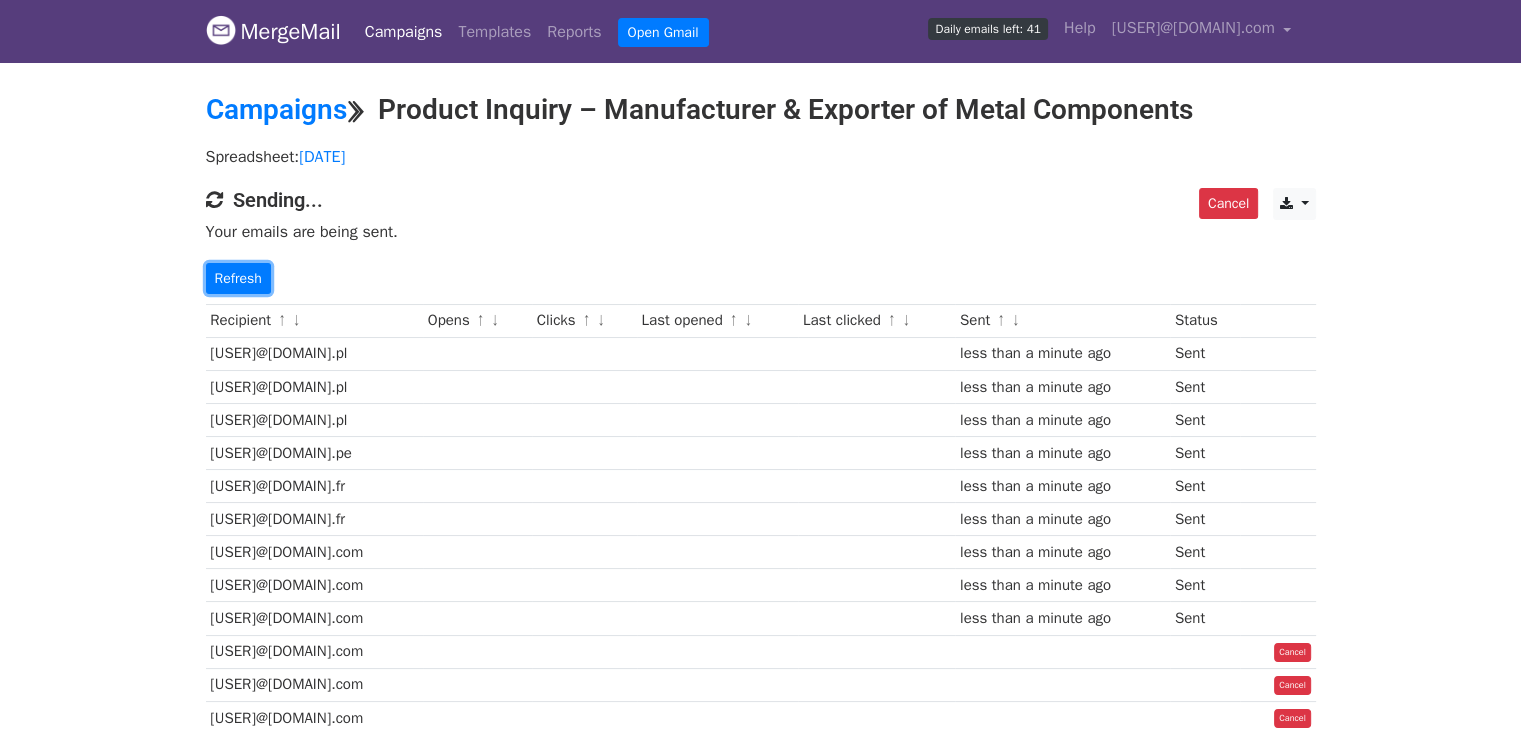 click on "Refresh" at bounding box center (238, 278) 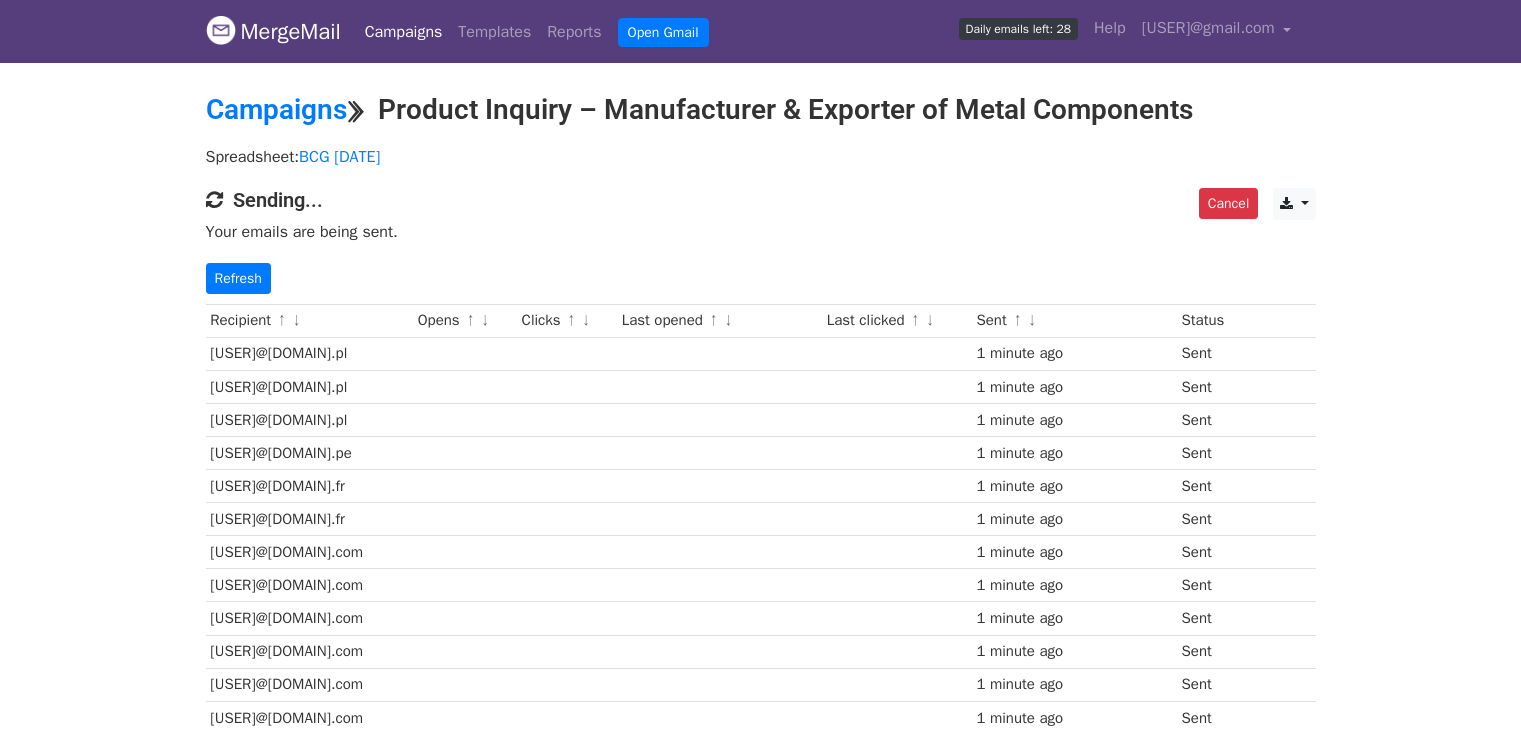 scroll, scrollTop: 0, scrollLeft: 0, axis: both 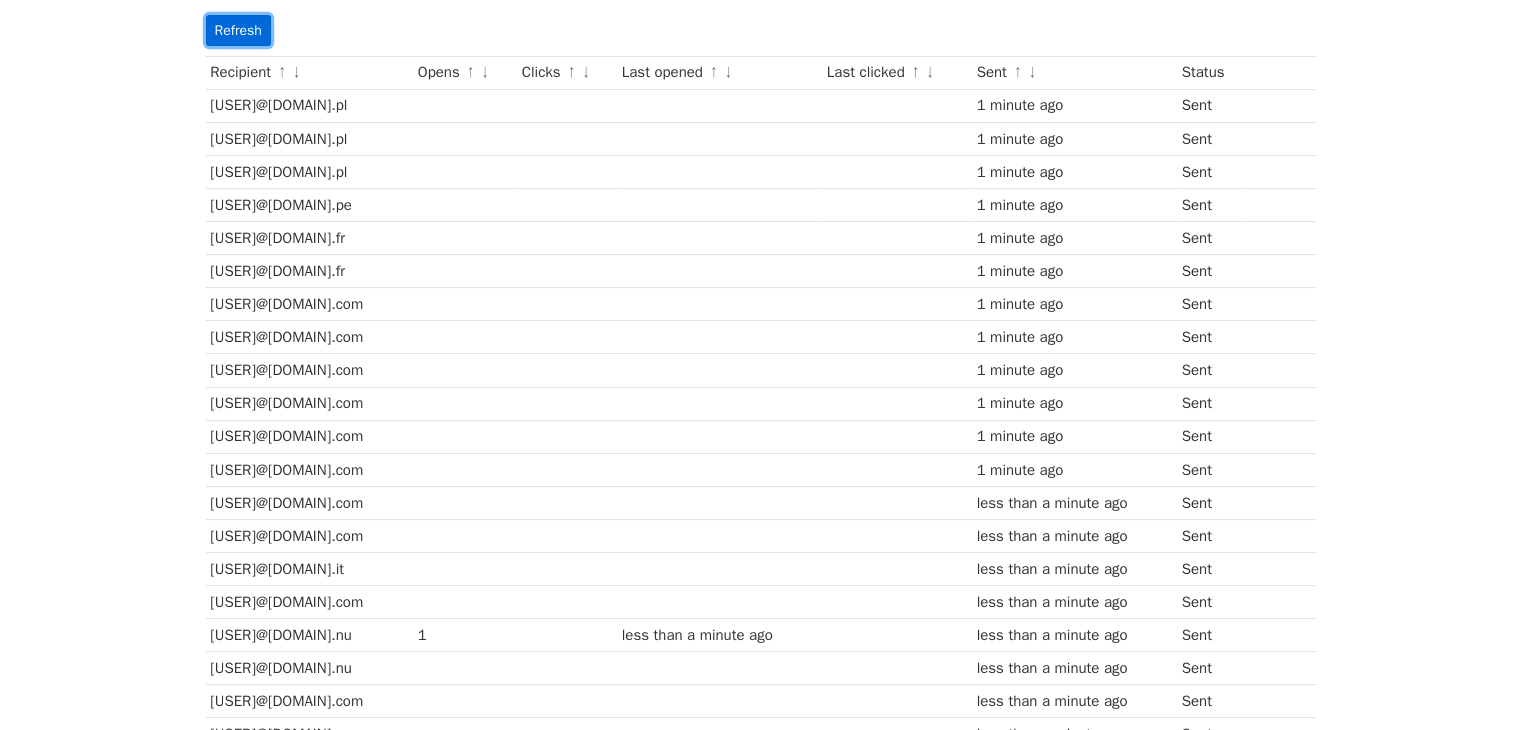 click on "Refresh" at bounding box center (238, 30) 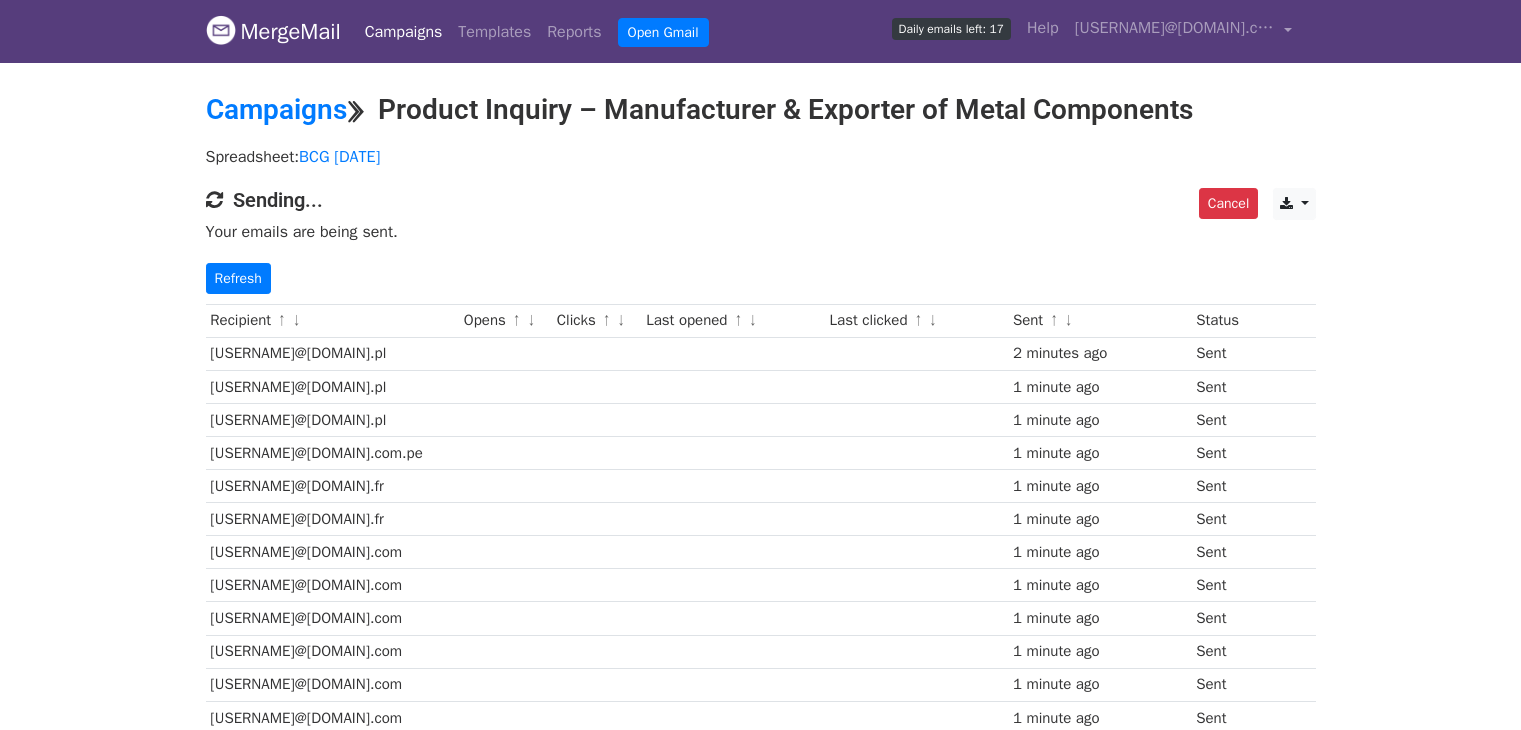 scroll, scrollTop: 0, scrollLeft: 0, axis: both 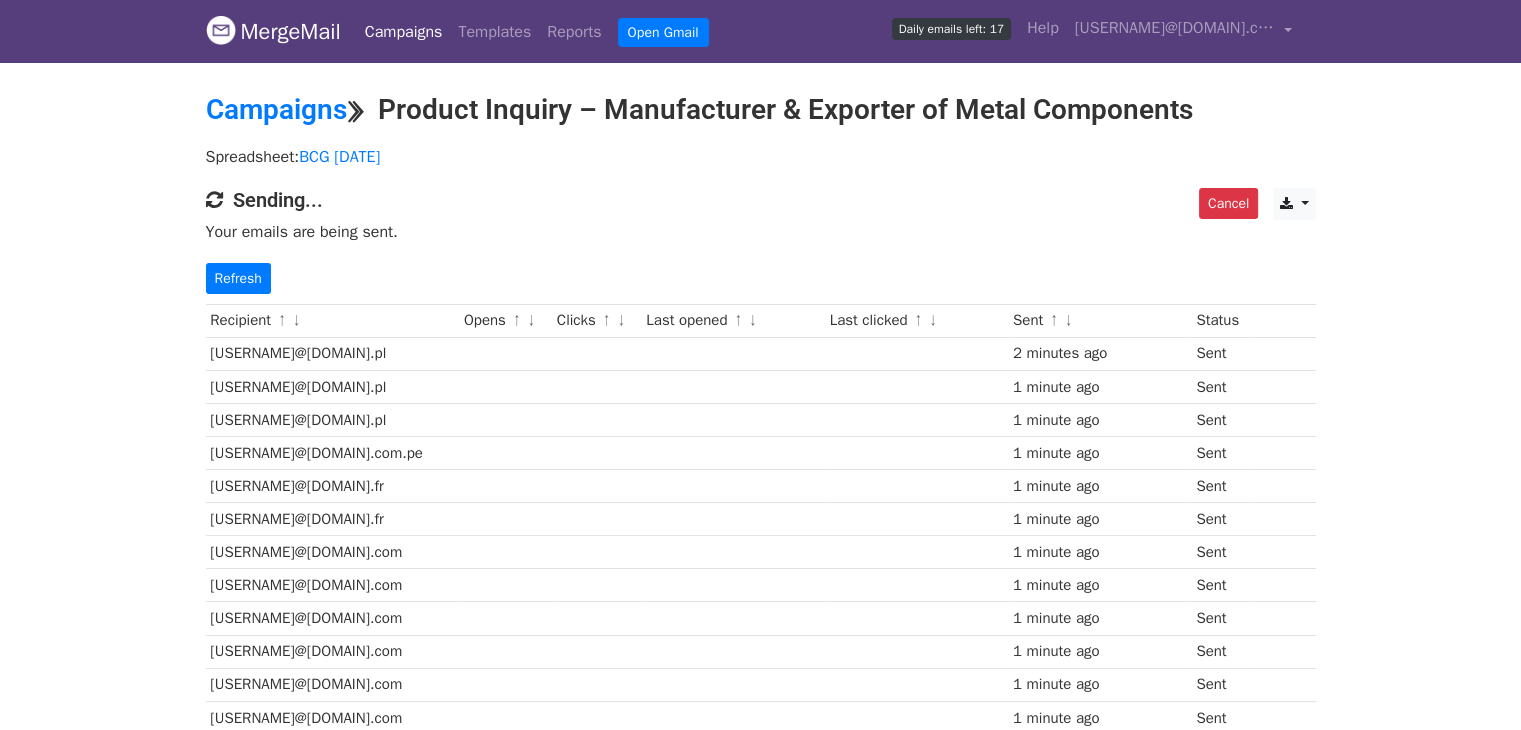 click on "[EMAIL]" at bounding box center [333, 386] 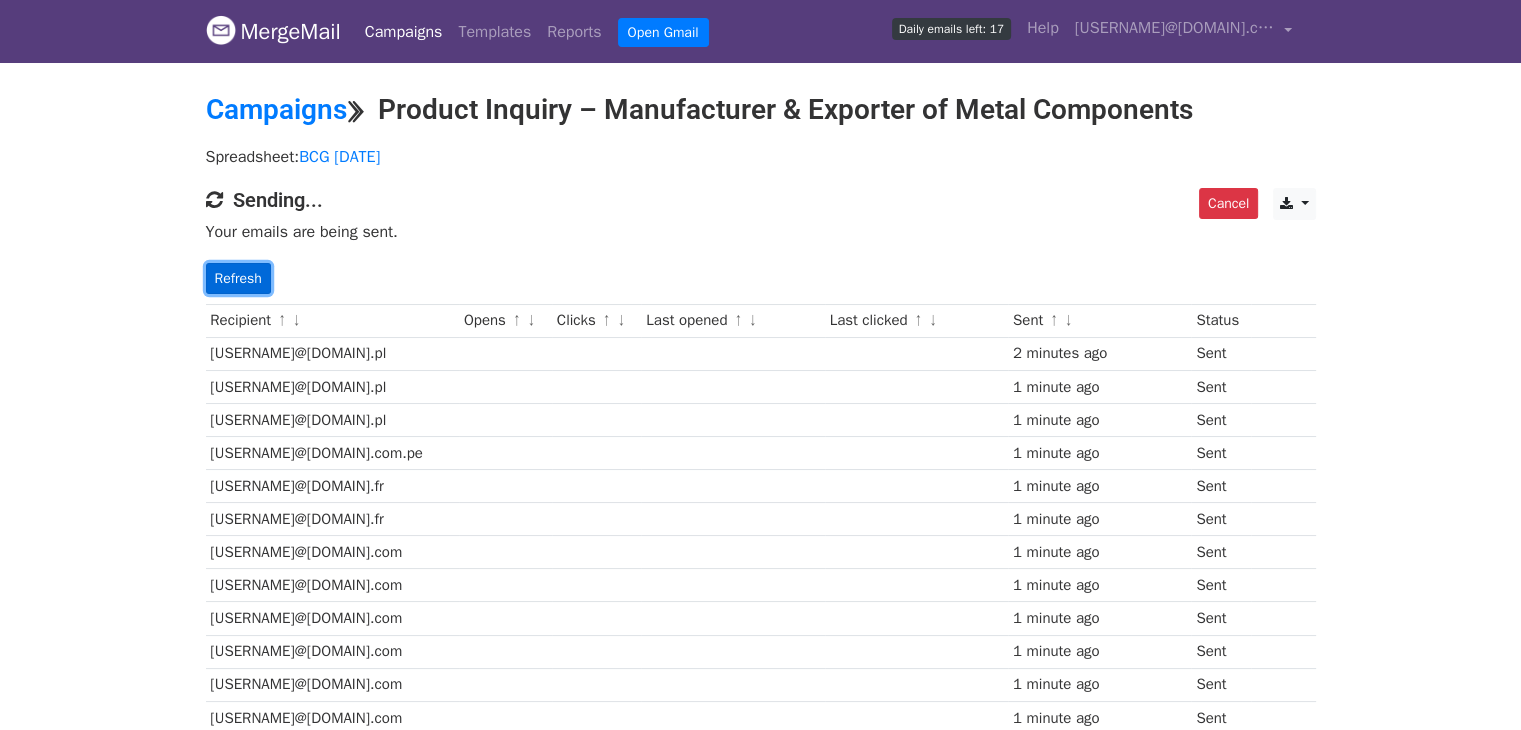 click on "Refresh" at bounding box center (238, 278) 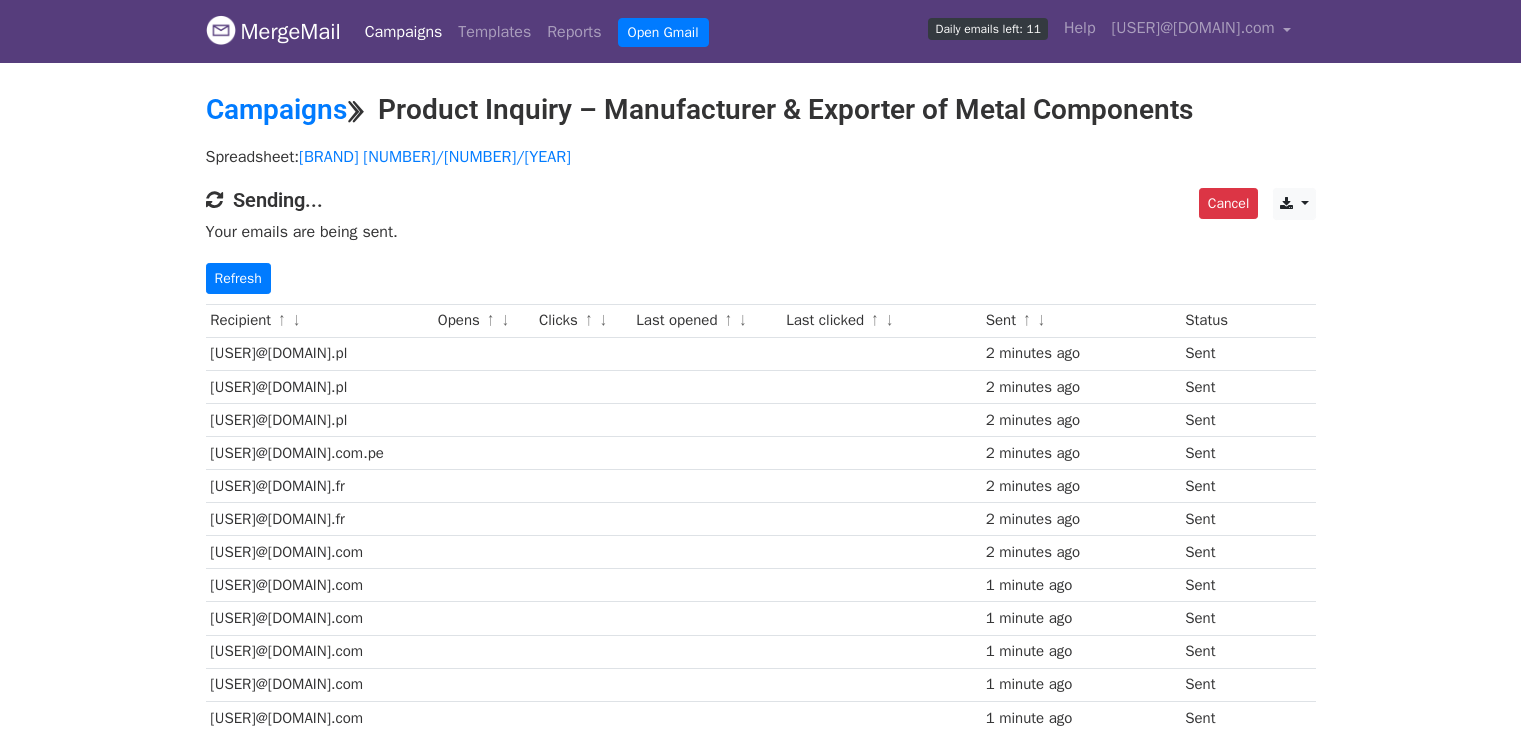 scroll, scrollTop: 0, scrollLeft: 0, axis: both 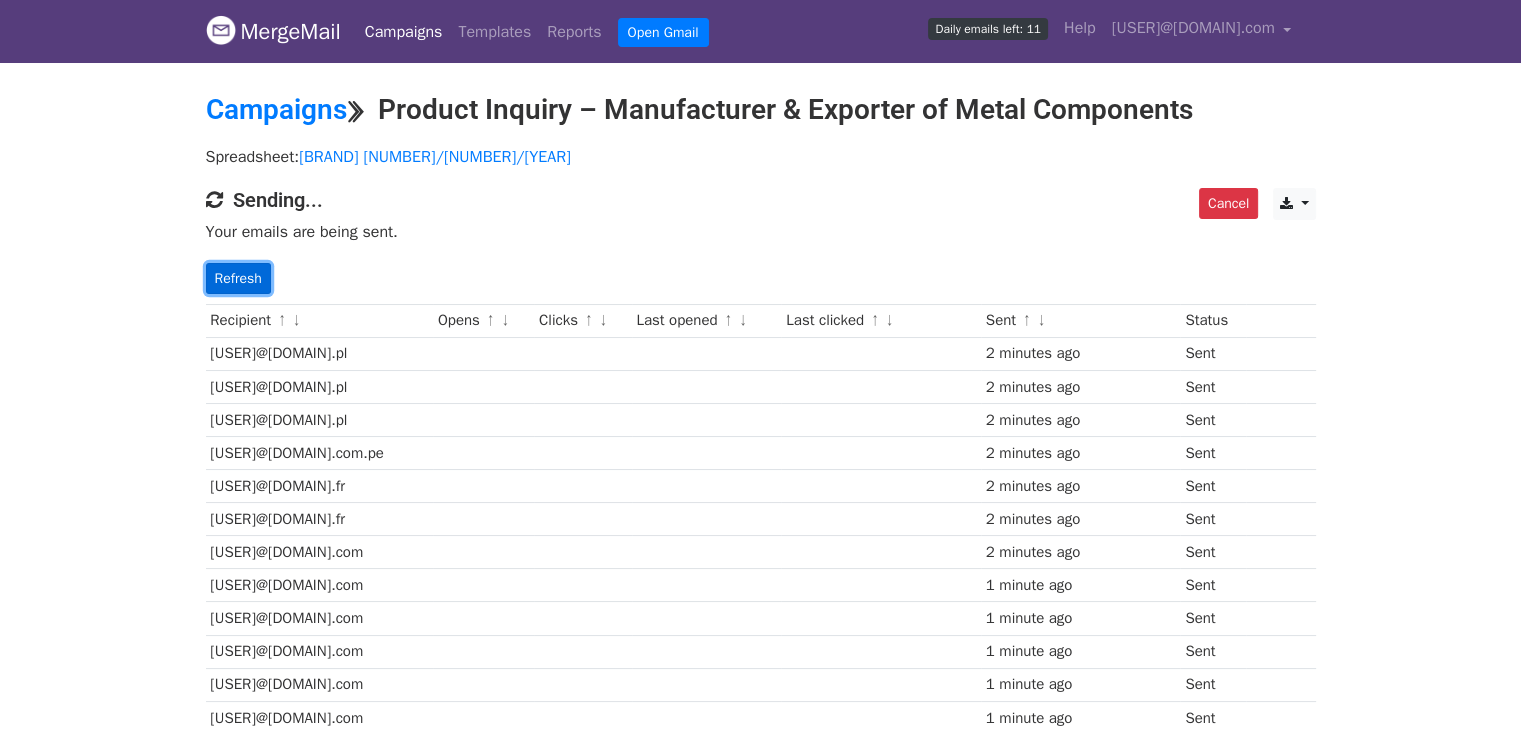 click on "Refresh" at bounding box center (238, 278) 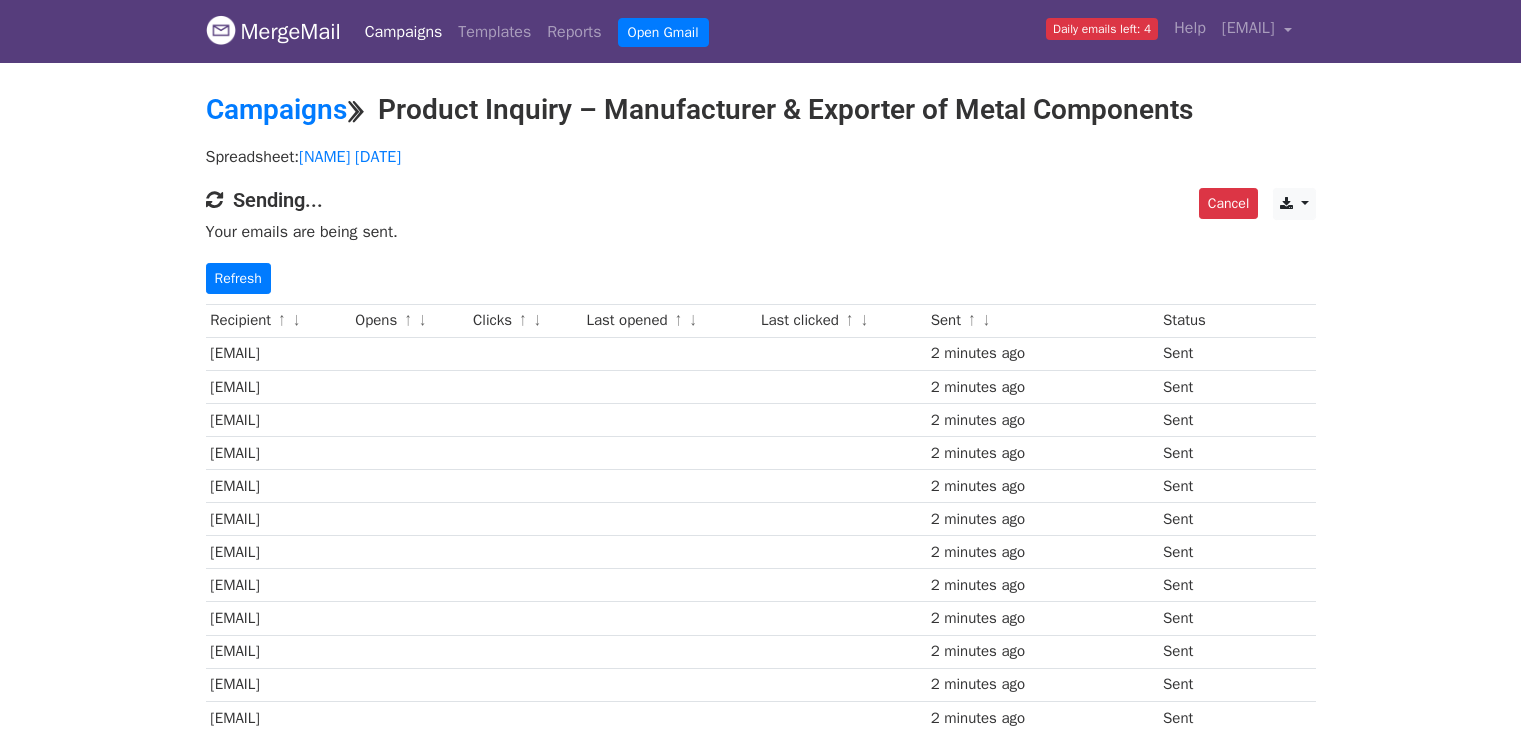 scroll, scrollTop: 0, scrollLeft: 0, axis: both 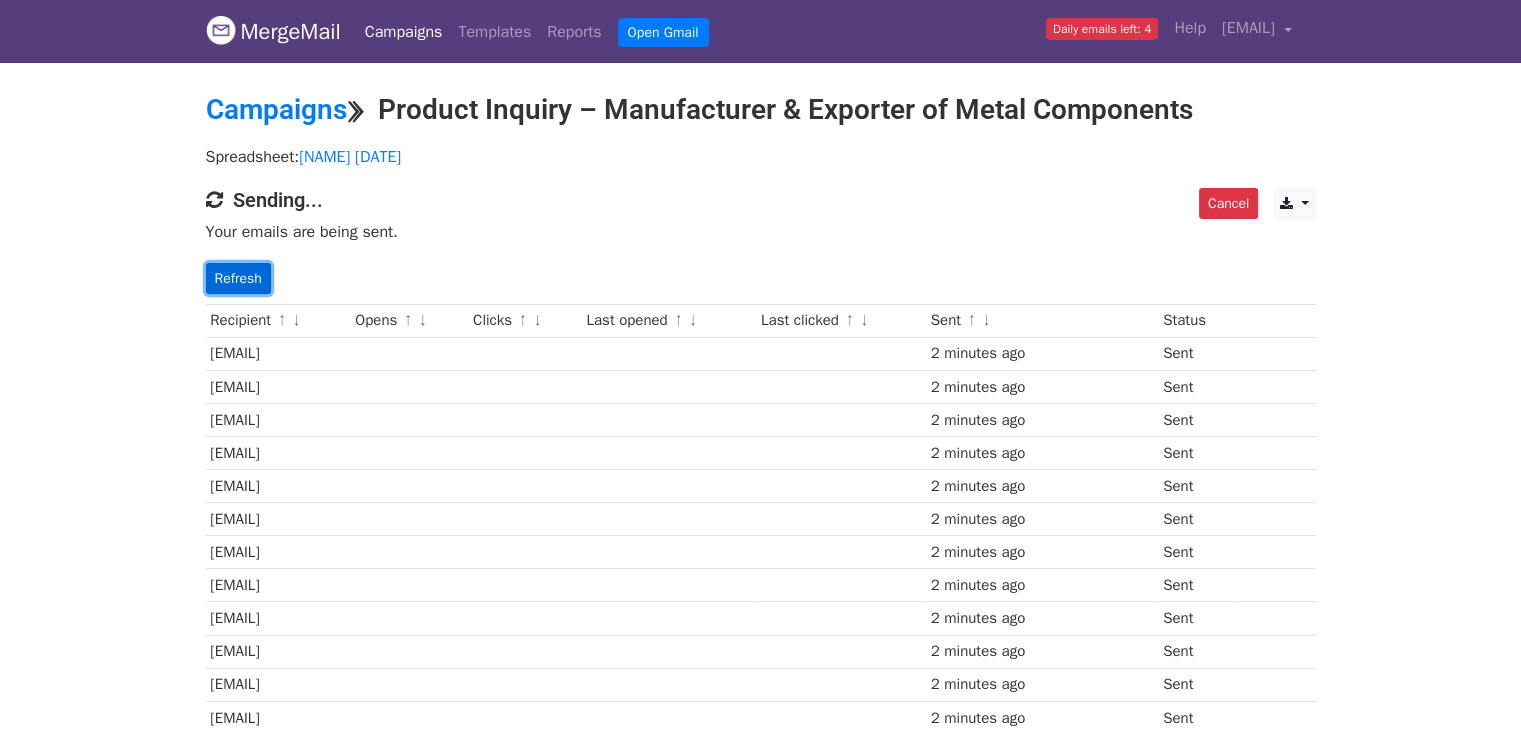 click on "Refresh" at bounding box center (238, 278) 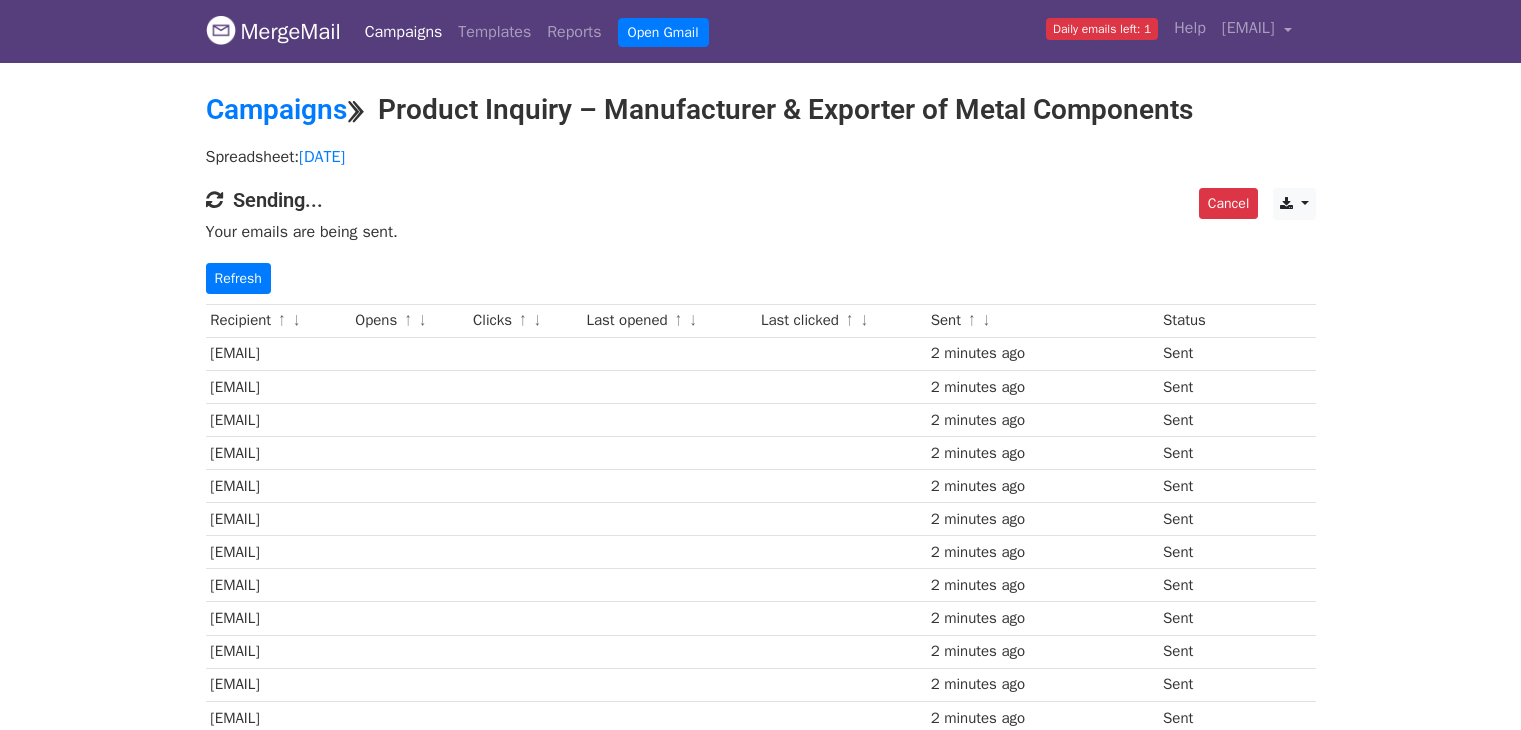 scroll, scrollTop: 0, scrollLeft: 0, axis: both 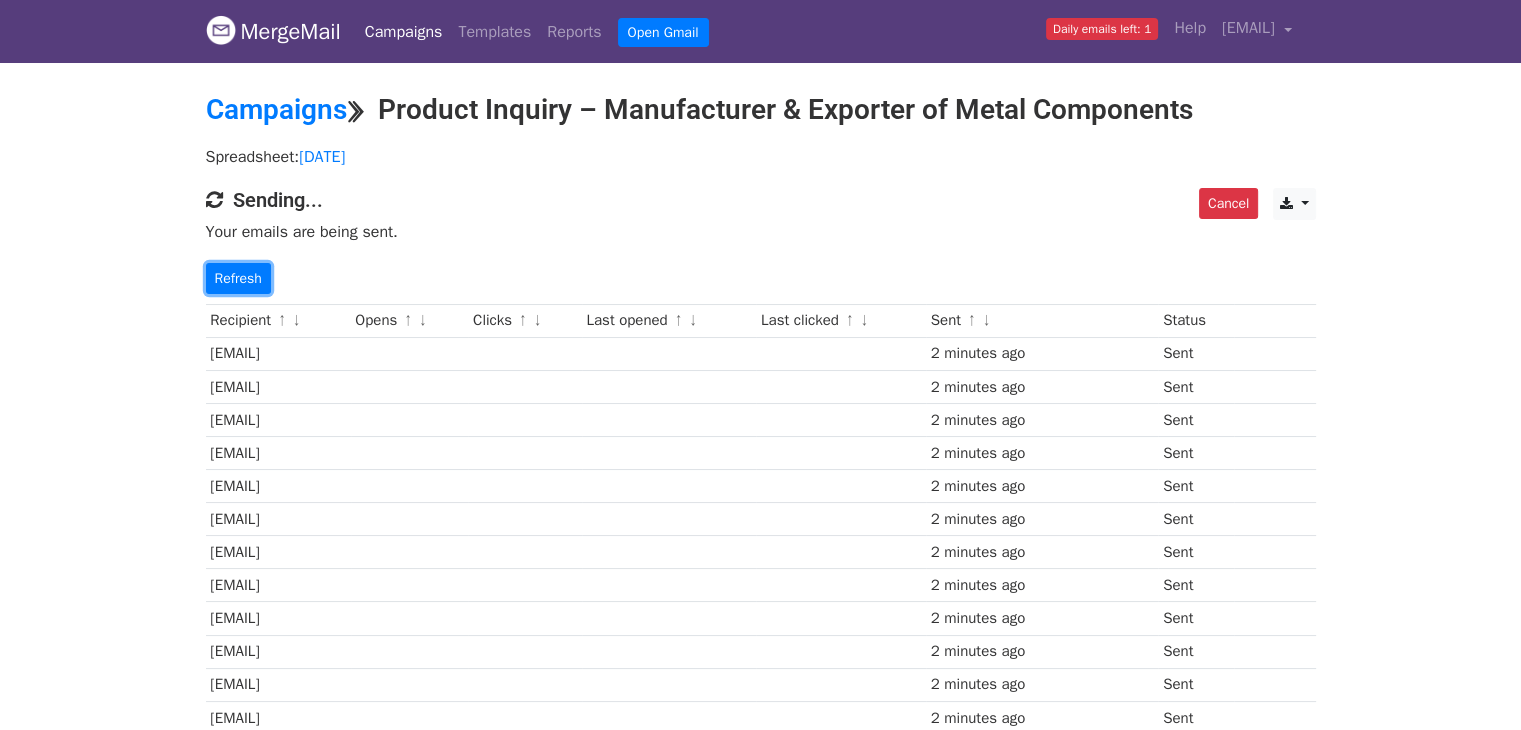 click on "Refresh" at bounding box center (238, 278) 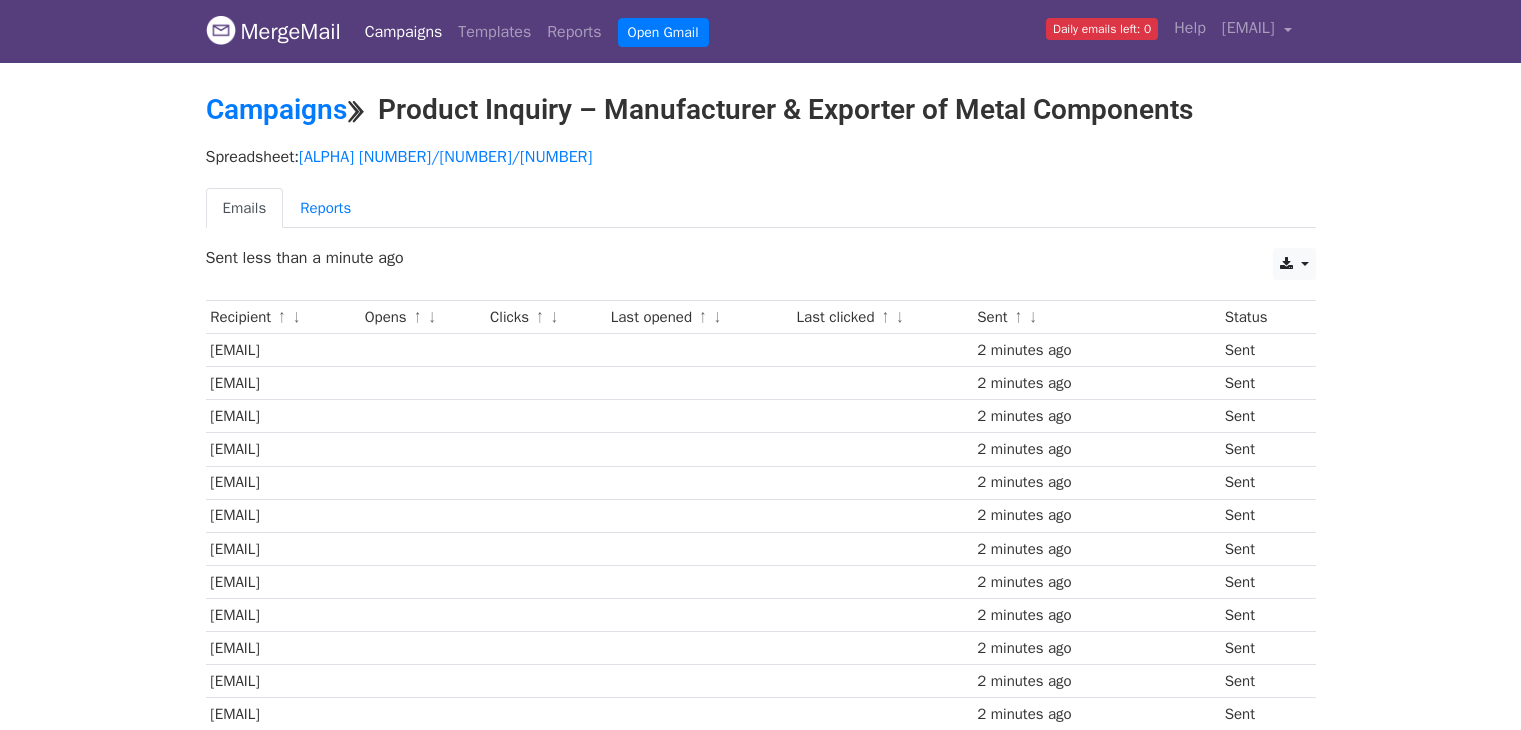 scroll, scrollTop: 0, scrollLeft: 0, axis: both 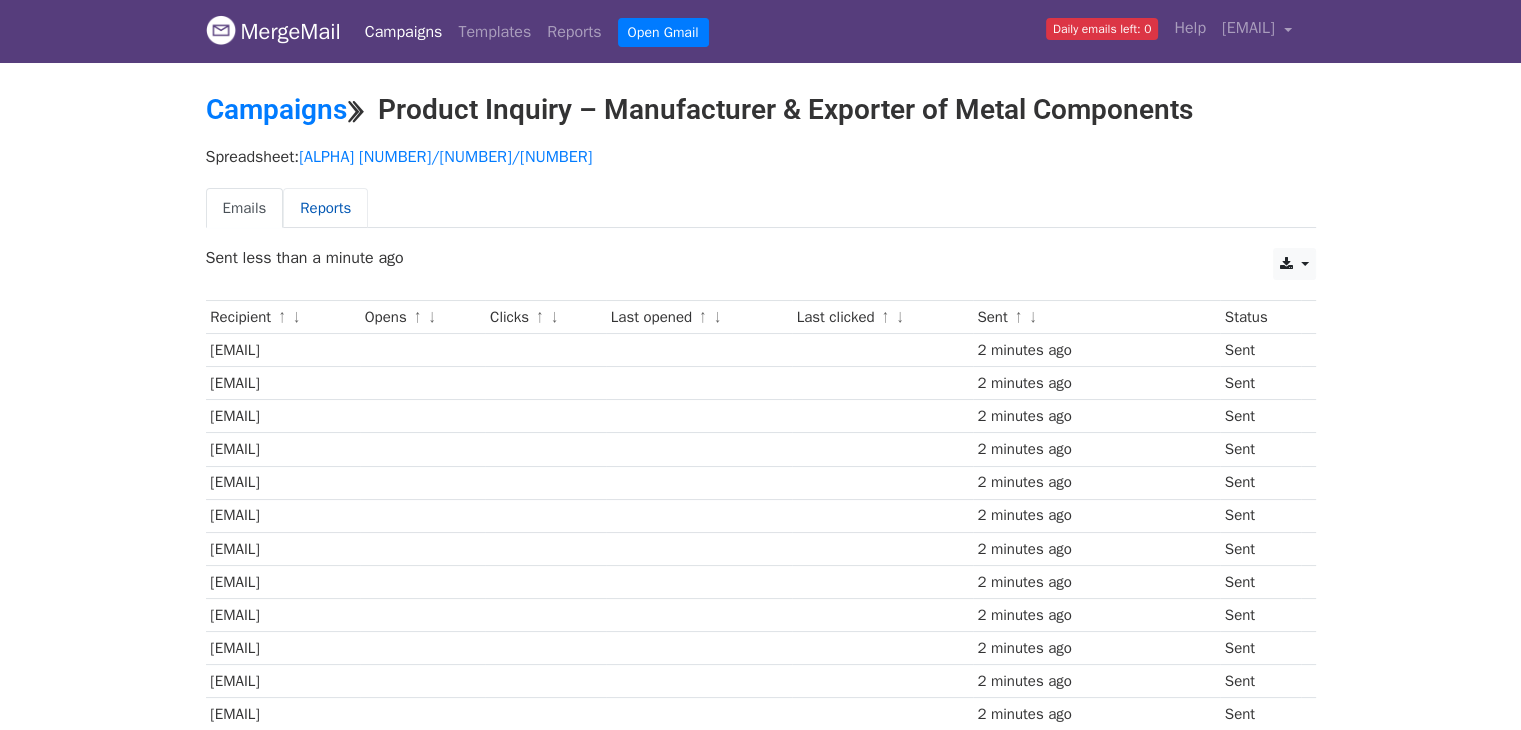 click on "Reports" at bounding box center [325, 208] 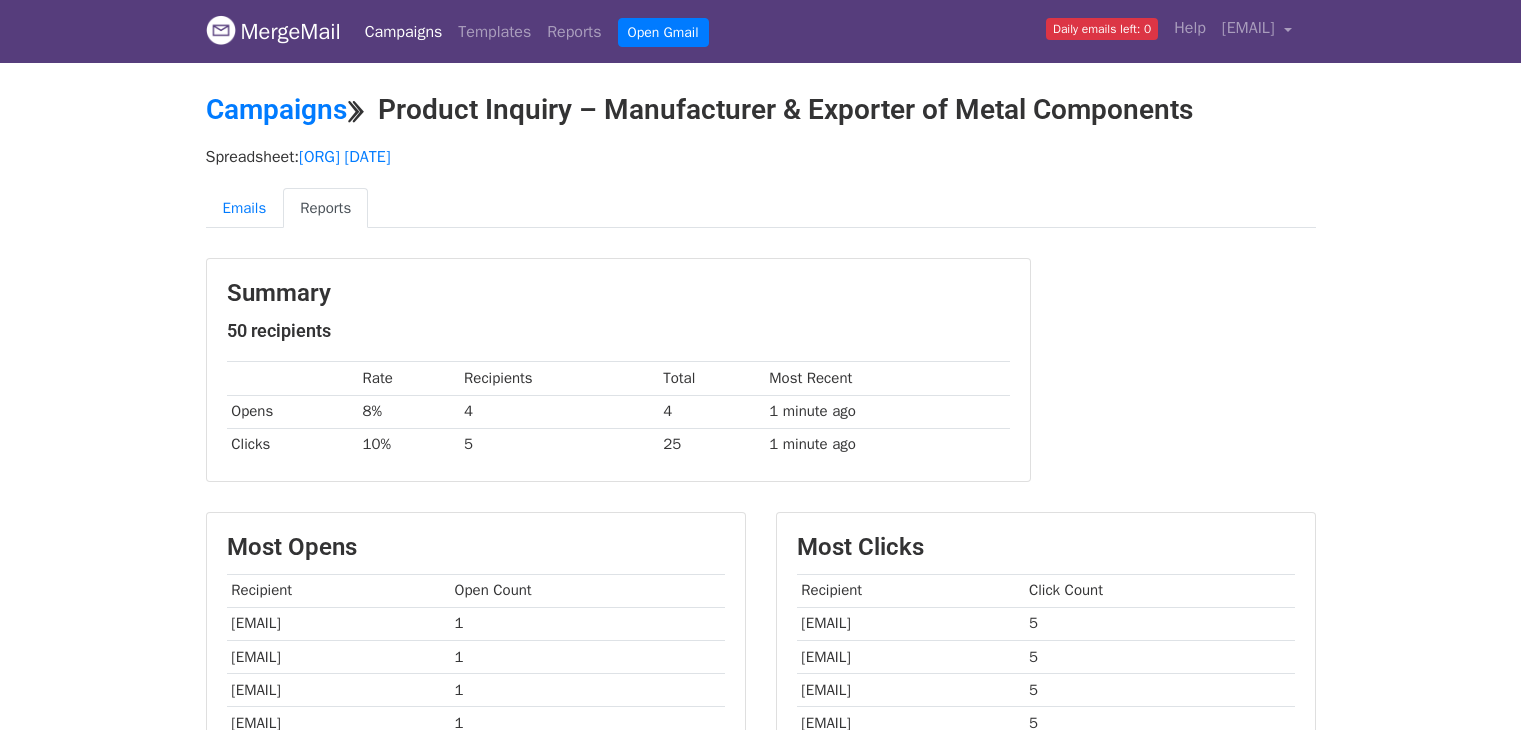 scroll, scrollTop: 0, scrollLeft: 0, axis: both 